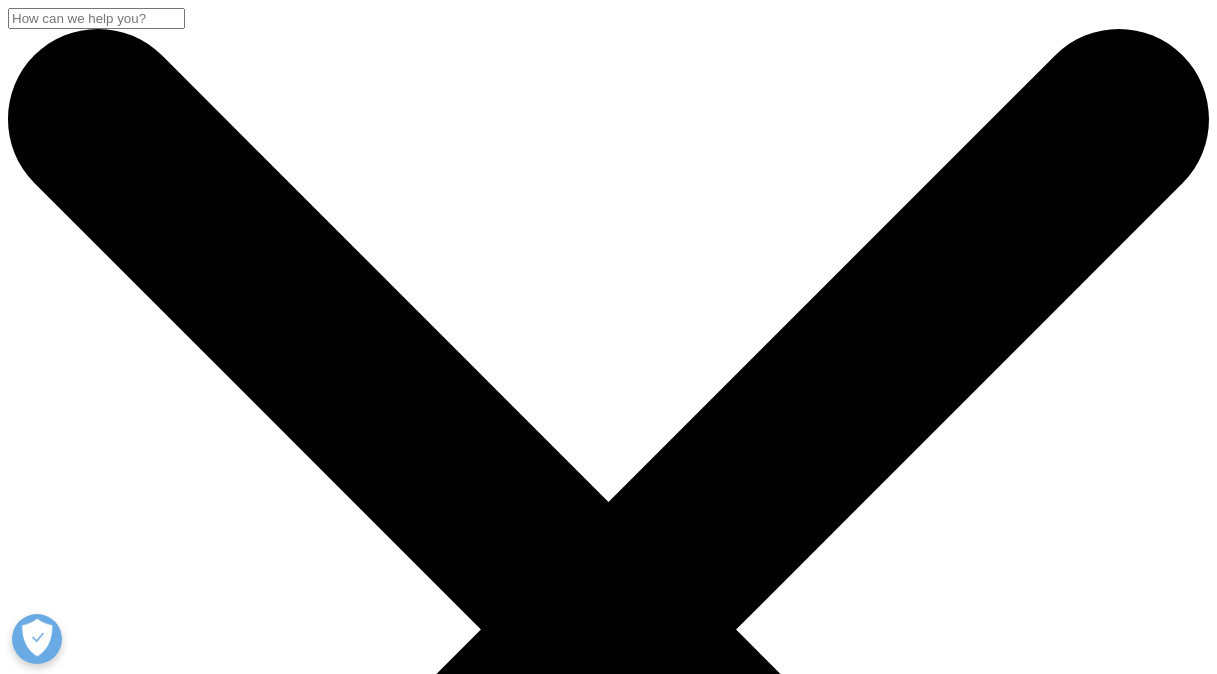 scroll, scrollTop: 143, scrollLeft: 0, axis: vertical 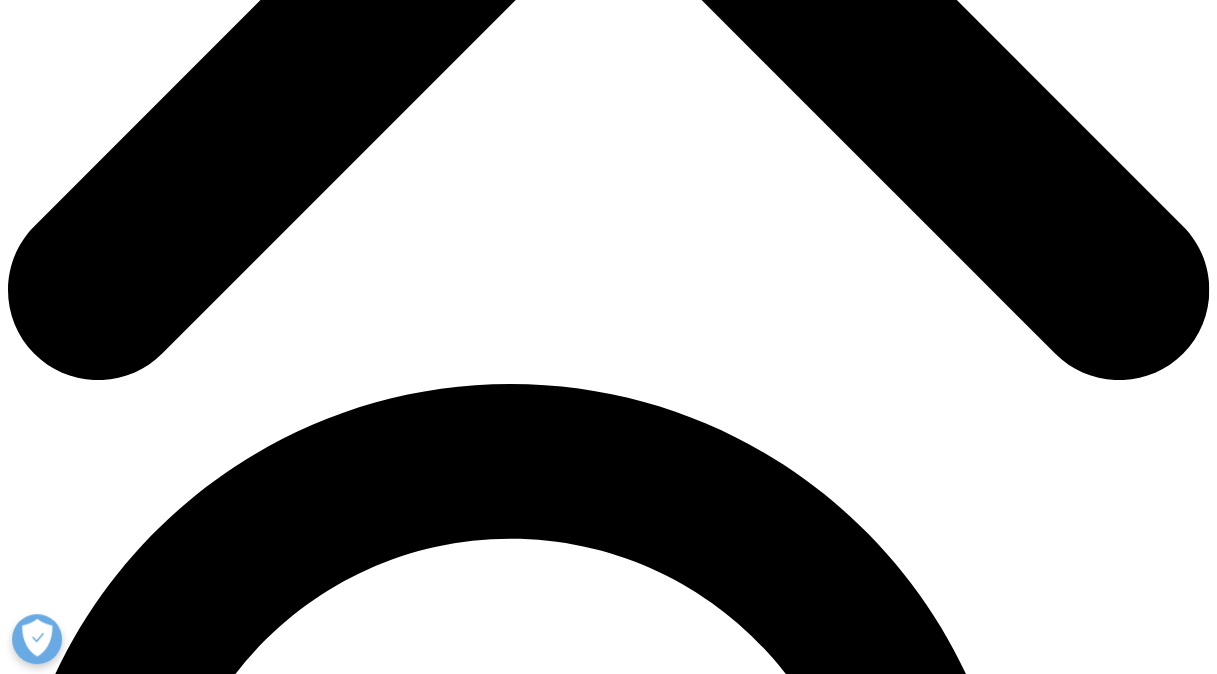 drag, startPoint x: 214, startPoint y: 85, endPoint x: 804, endPoint y: 398, distance: 667.884 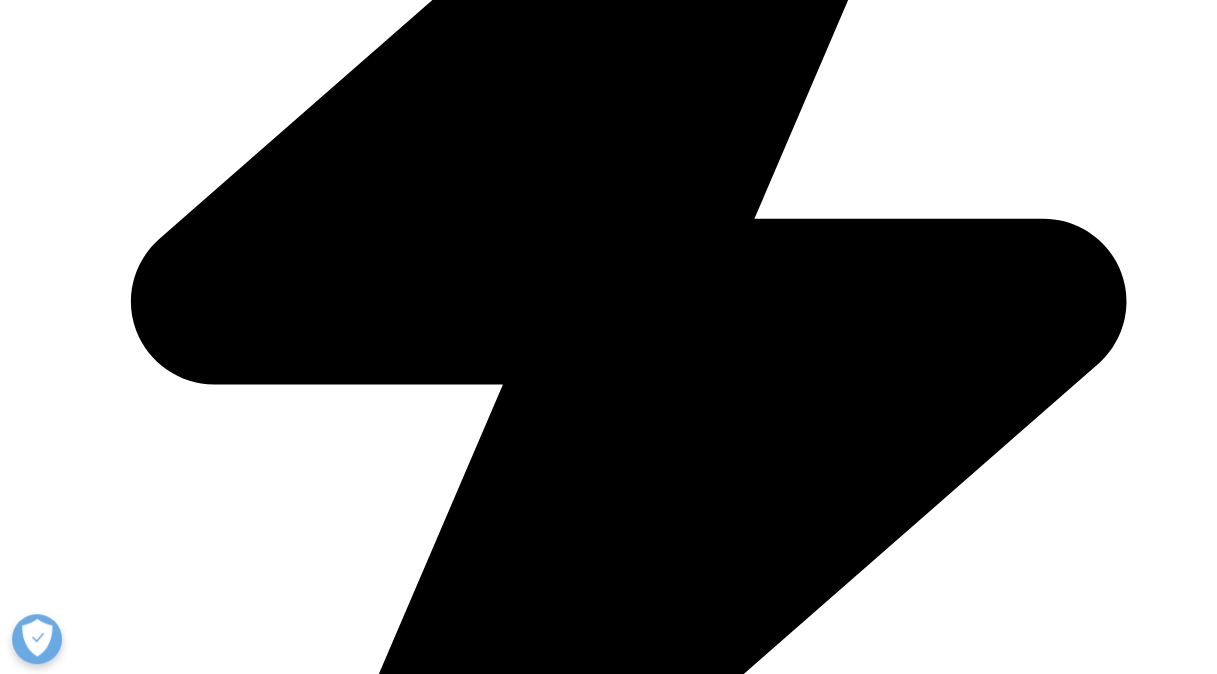 drag, startPoint x: 804, startPoint y: 398, endPoint x: 479, endPoint y: 390, distance: 325.09845 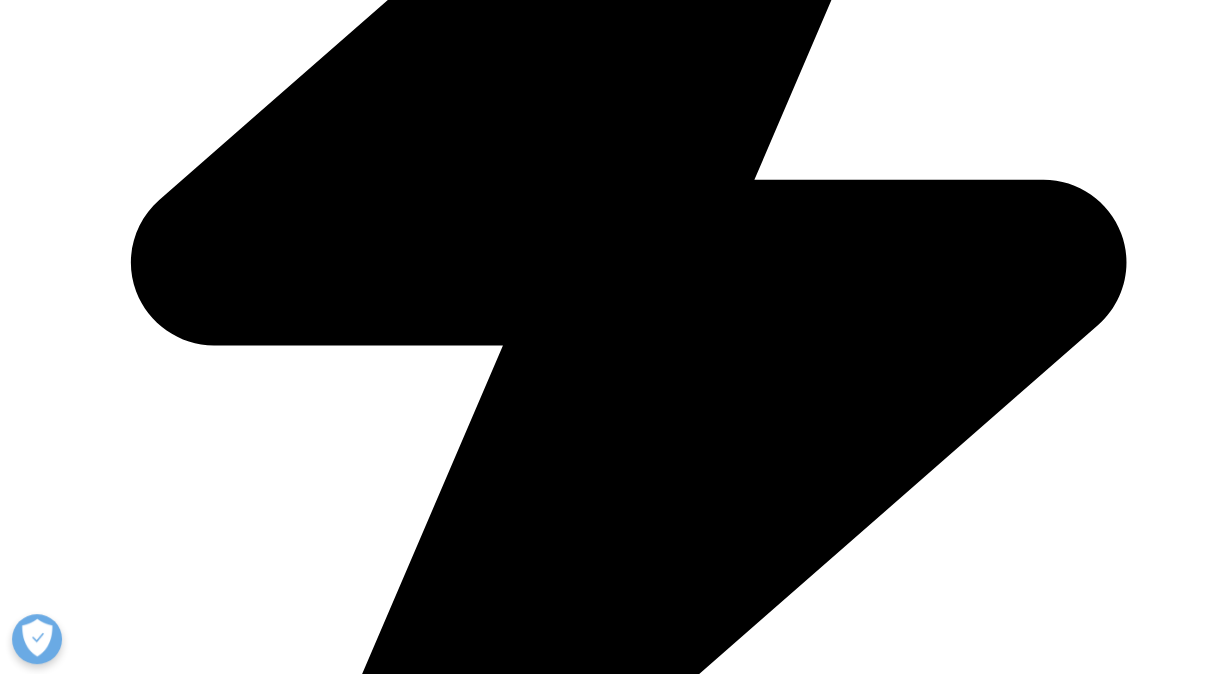 scroll, scrollTop: 914, scrollLeft: 0, axis: vertical 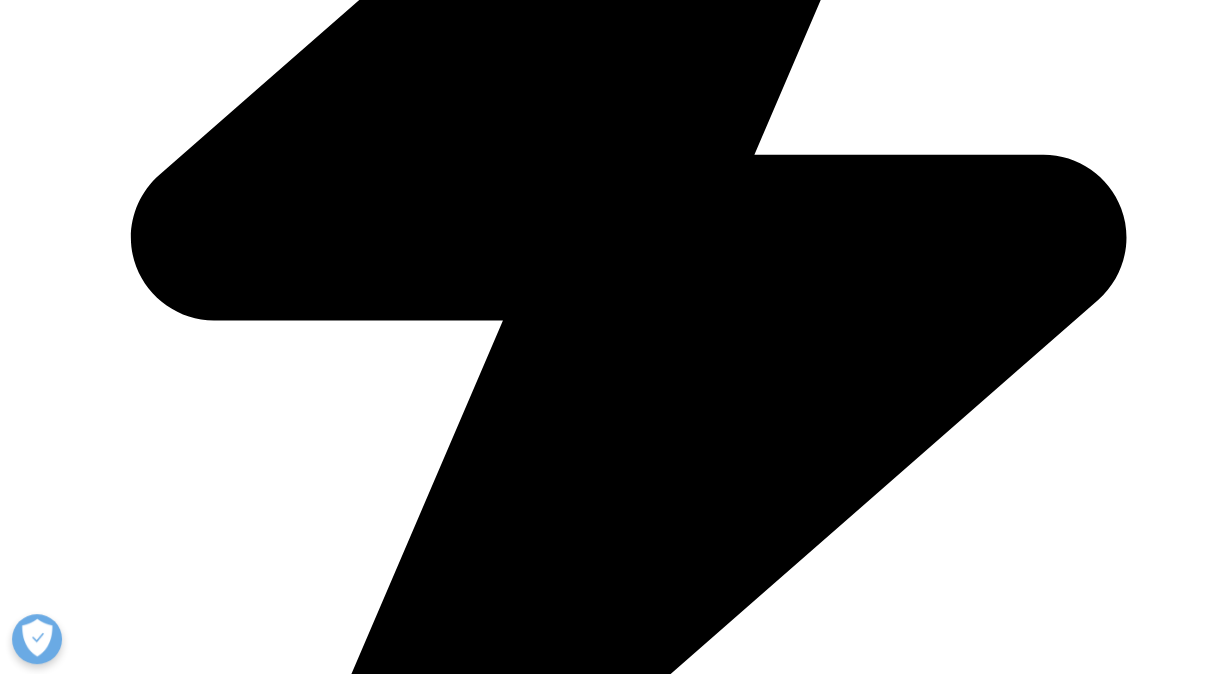 drag, startPoint x: 202, startPoint y: 184, endPoint x: 438, endPoint y: 368, distance: 299.2524 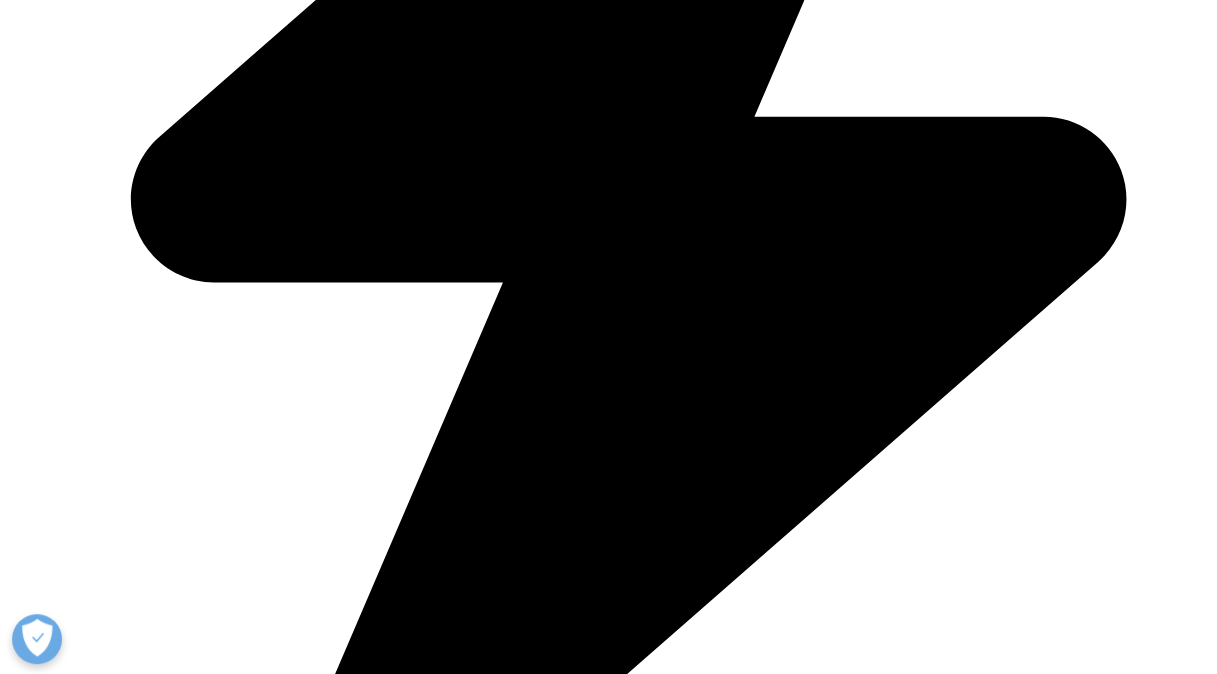 scroll, scrollTop: 956, scrollLeft: 0, axis: vertical 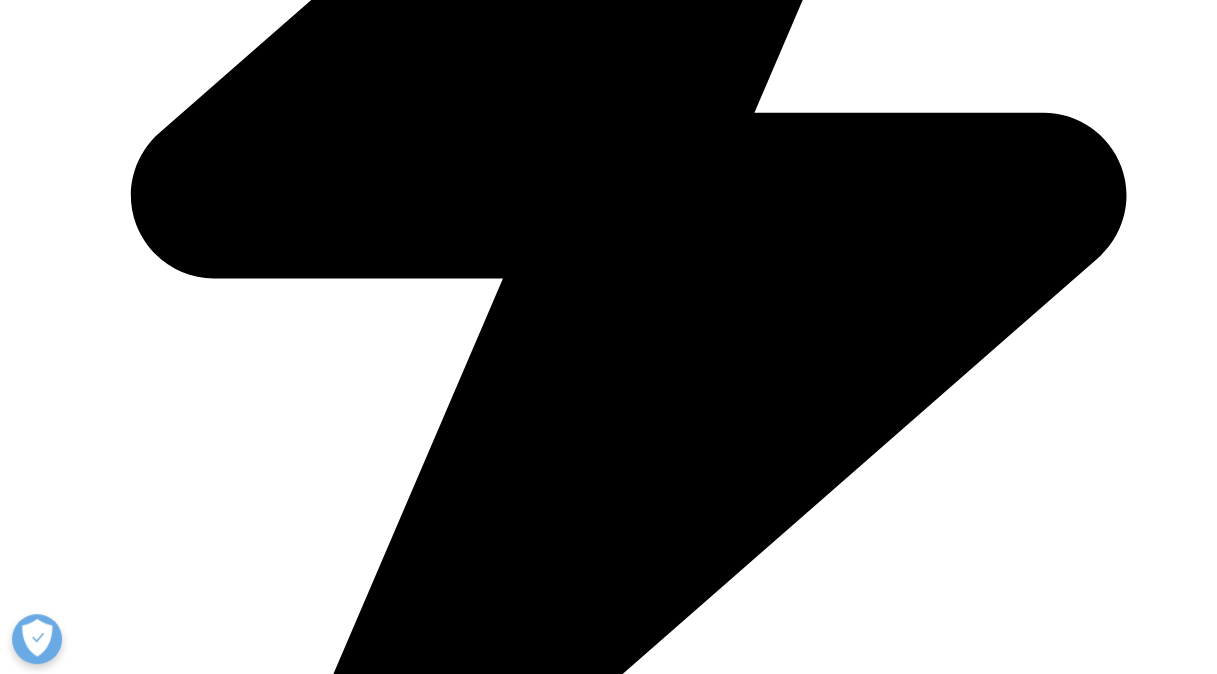 click at bounding box center [8, 14344] 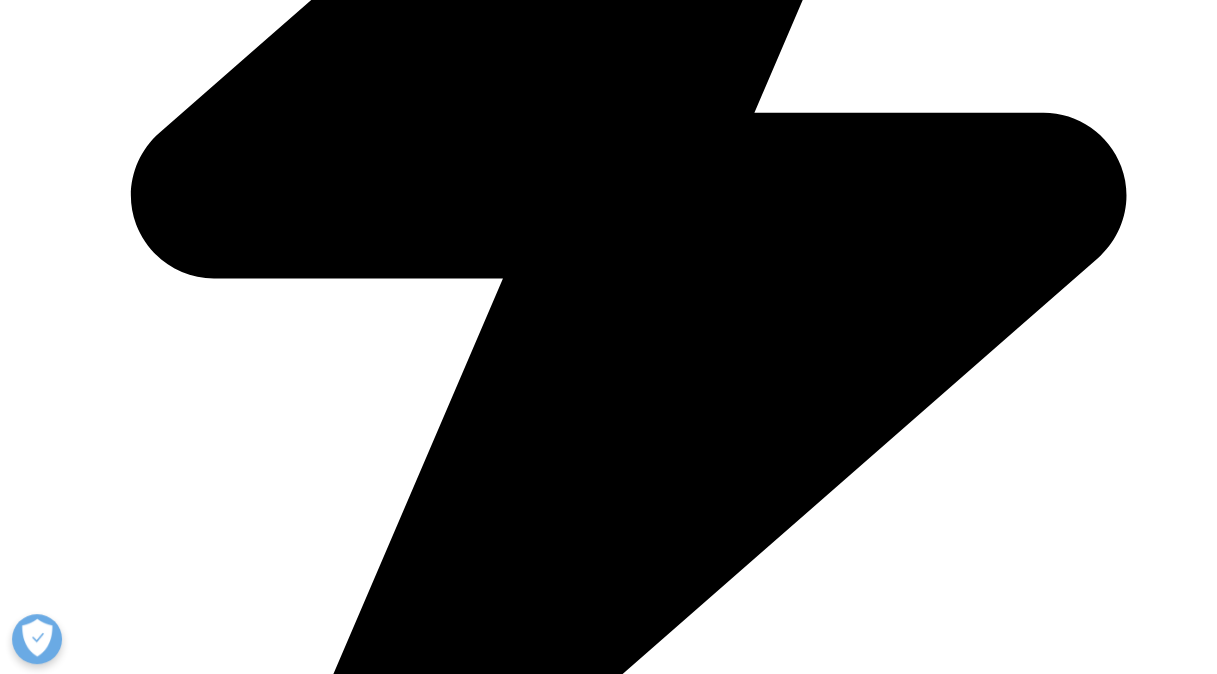 click on "Semaglutide will be under patent in many countries until the early 2030s. However, its patent will expire in several countries starting in 2026. This includes large countries such as India, Canada, China, Brazil and Turkey which make up 40% of the world’s population and an estimated 33% of the world’s population of adults living with obesity  (see Figure 1). Interesting dynamics will be observed in each country, such as in India, where off-patent semaglutide will enter the market within a year of the launches of both Lilly’s Mounjaro (launched March 2025) and Novo’s Wegovy (launched June 2025), marking a short timeframe in which these originators can gain patient share before increased competition." at bounding box center [608, 14278] 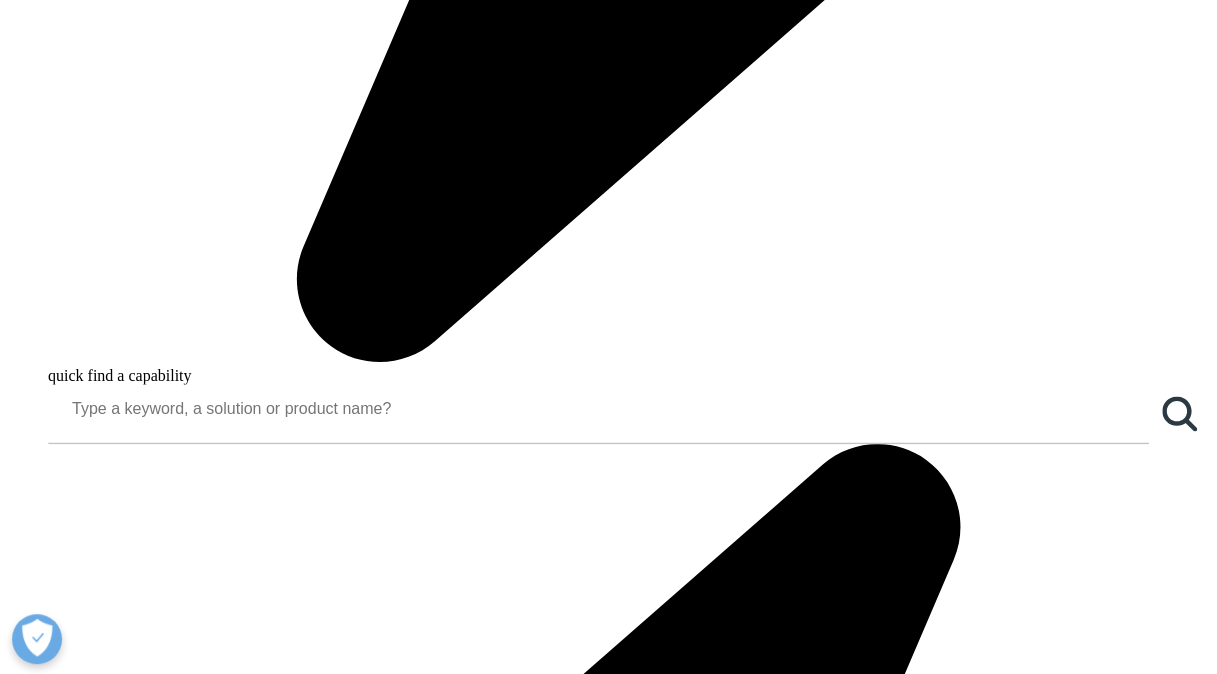 scroll, scrollTop: 1455, scrollLeft: 0, axis: vertical 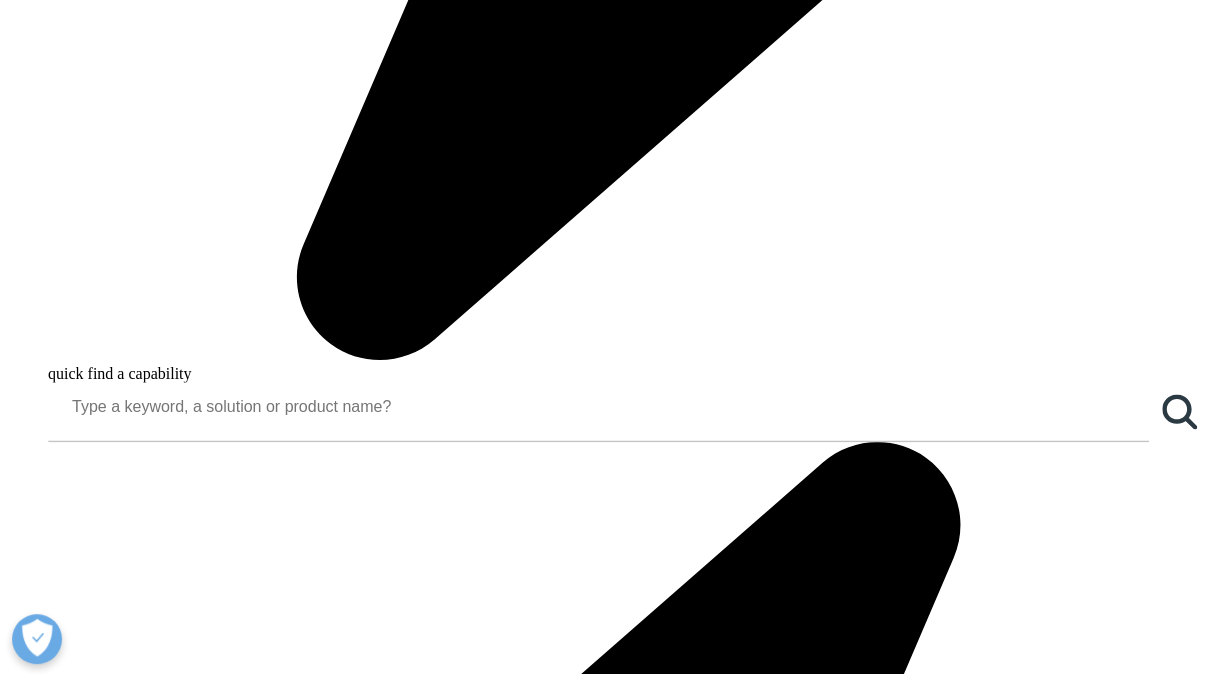 click on "Given India's significant role in the generic pharmaceutical market, this development is expected to be positively received by manufacturers, healthcare providers, and patients. The Indian government's Production-Linked Incentive (PLI) scheme, which incentivises domestic manufacturing, has spurred significant interest from leading domestic pharmaceutical companies in developing their own version." at bounding box center (608, 13892) 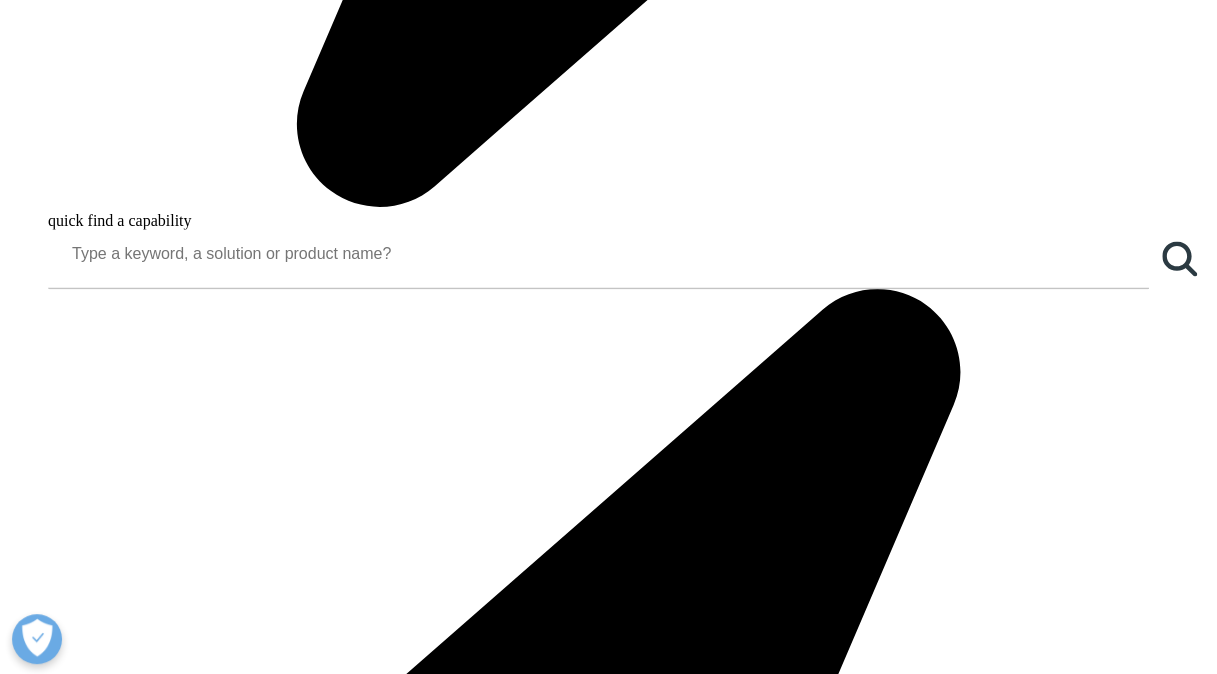 scroll, scrollTop: 1611, scrollLeft: 0, axis: vertical 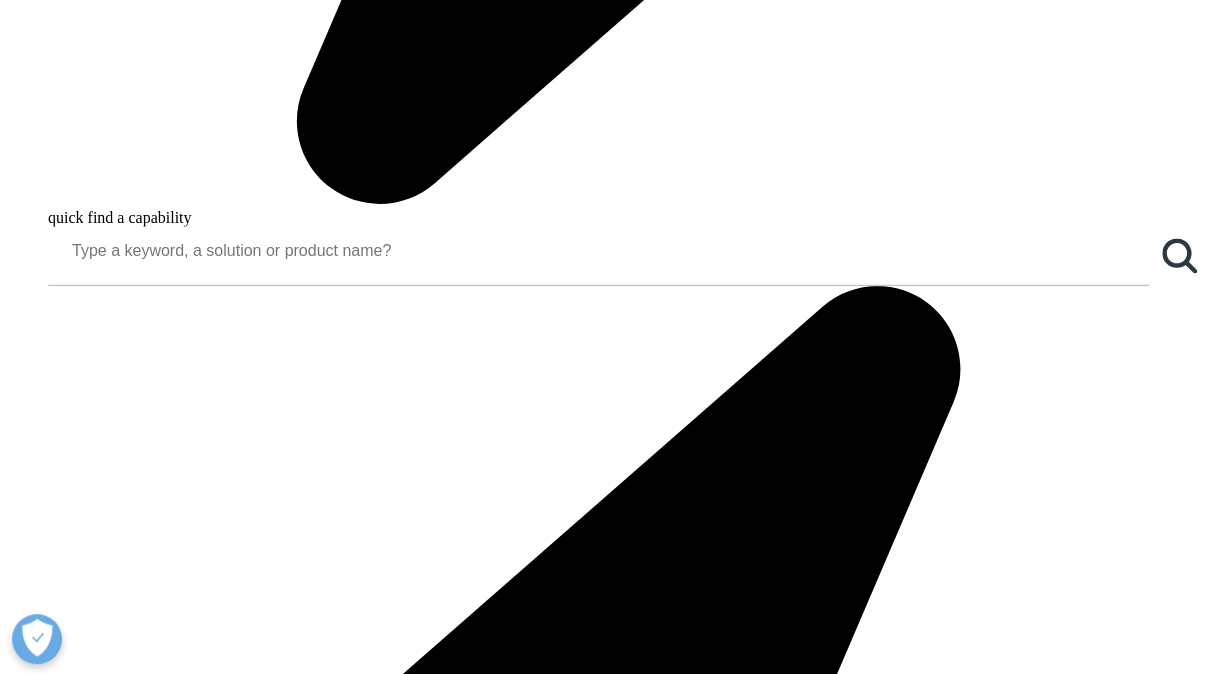 drag, startPoint x: 233, startPoint y: 355, endPoint x: 549, endPoint y: 435, distance: 325.96933 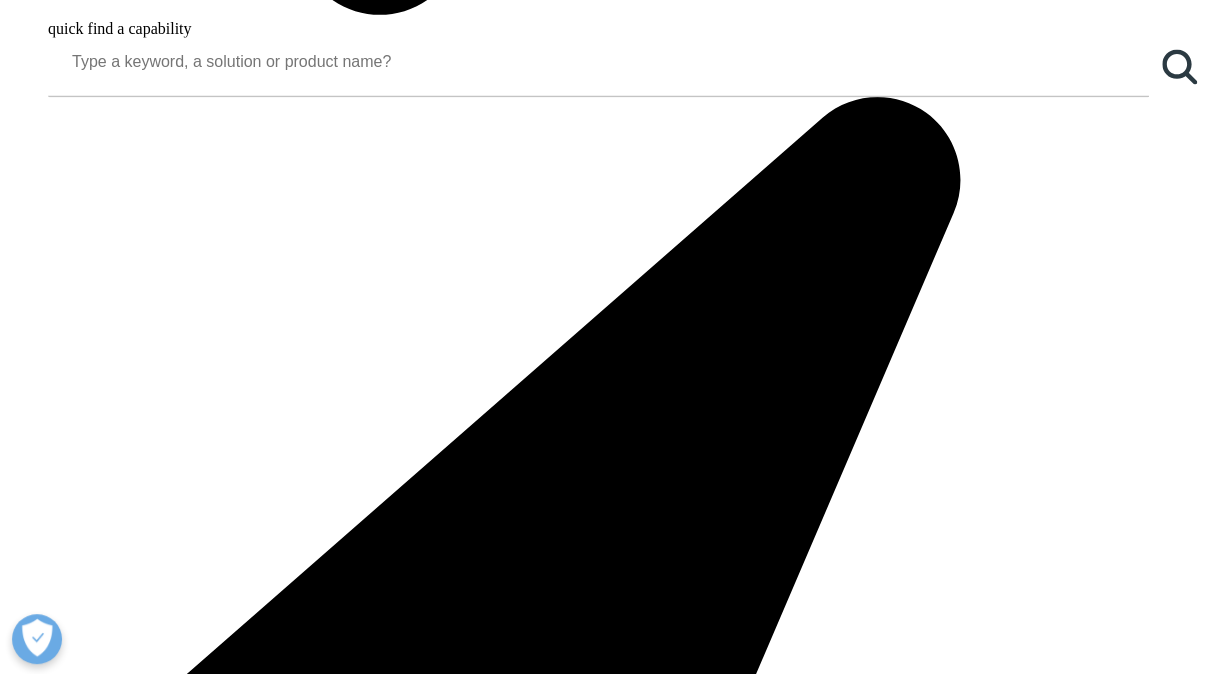 scroll, scrollTop: 1802, scrollLeft: 0, axis: vertical 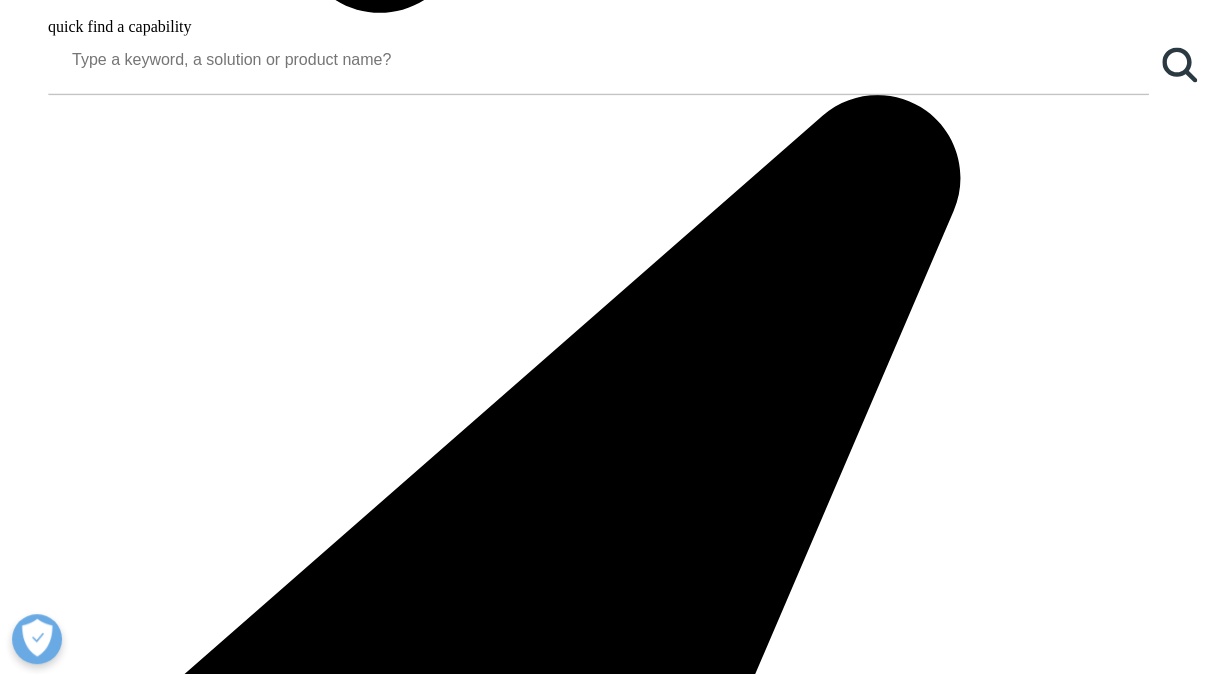 drag, startPoint x: 212, startPoint y: 269, endPoint x: 796, endPoint y: 381, distance: 594.64276 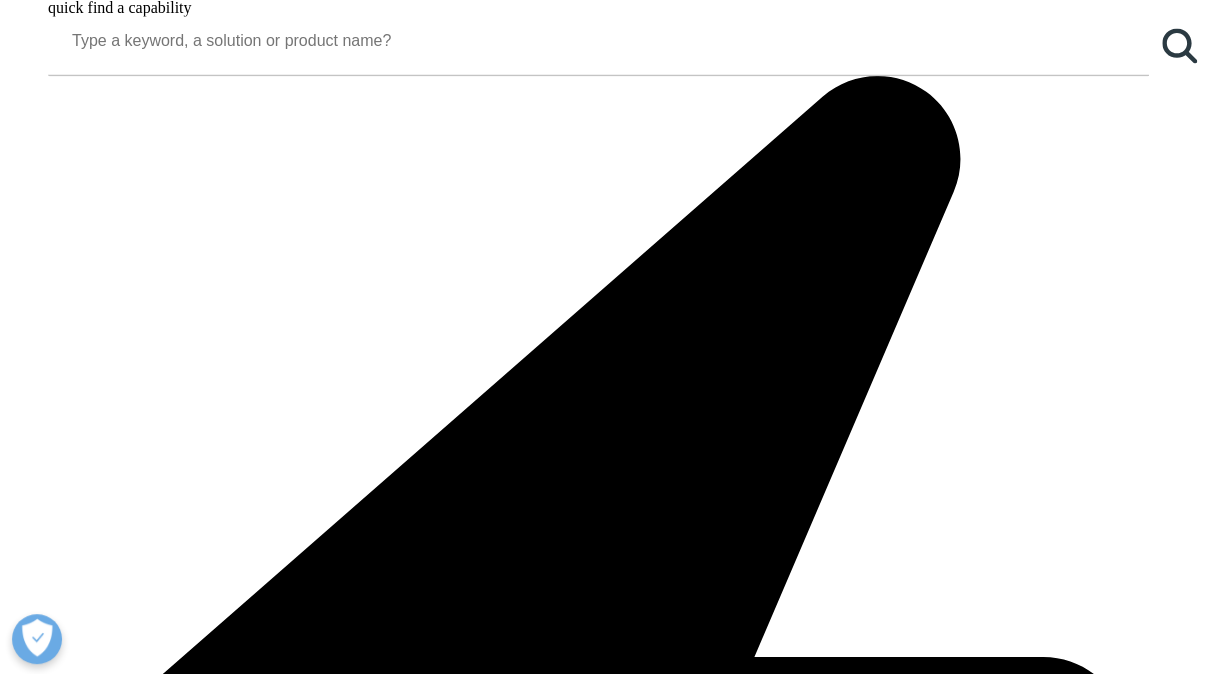 drag, startPoint x: 209, startPoint y: 273, endPoint x: 828, endPoint y: 344, distance: 623.0586 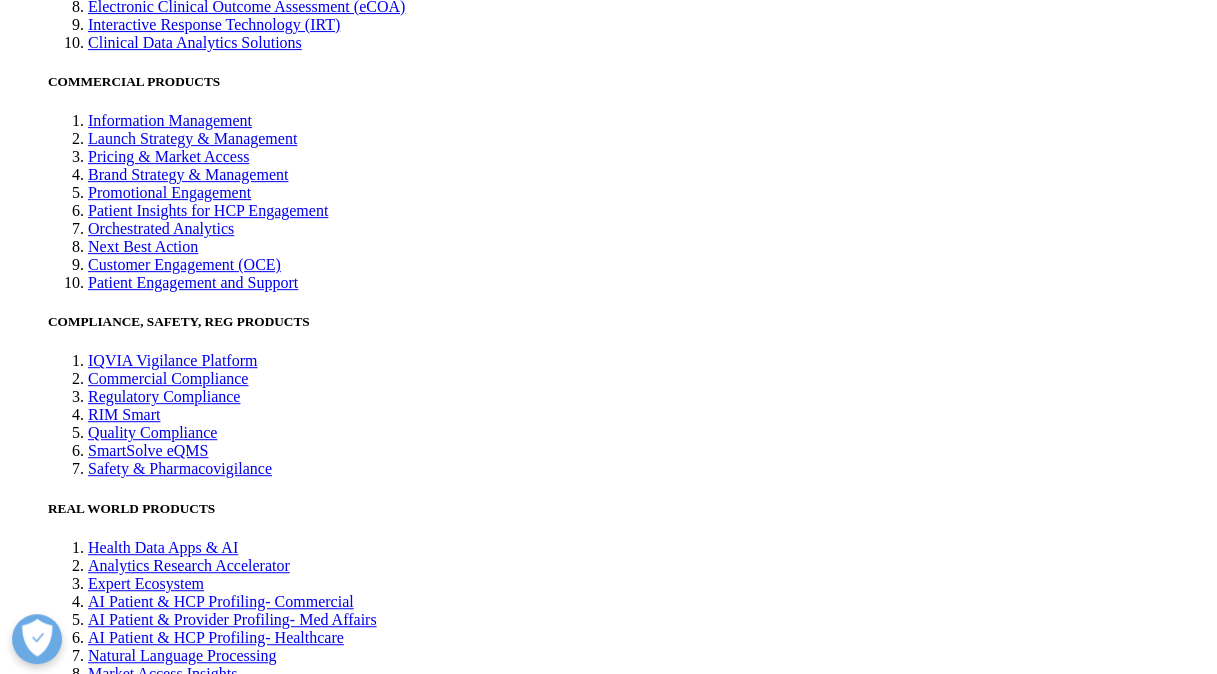 scroll, scrollTop: 3937, scrollLeft: 0, axis: vertical 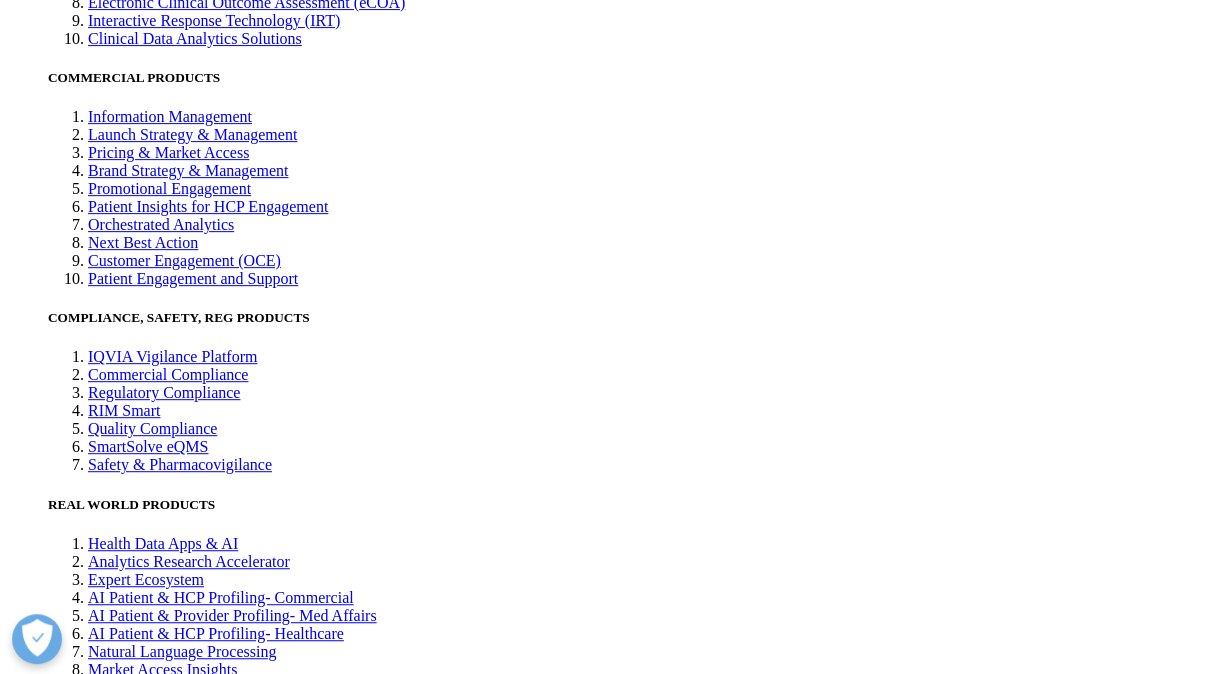 drag, startPoint x: 214, startPoint y: 342, endPoint x: 804, endPoint y: 406, distance: 593.46106 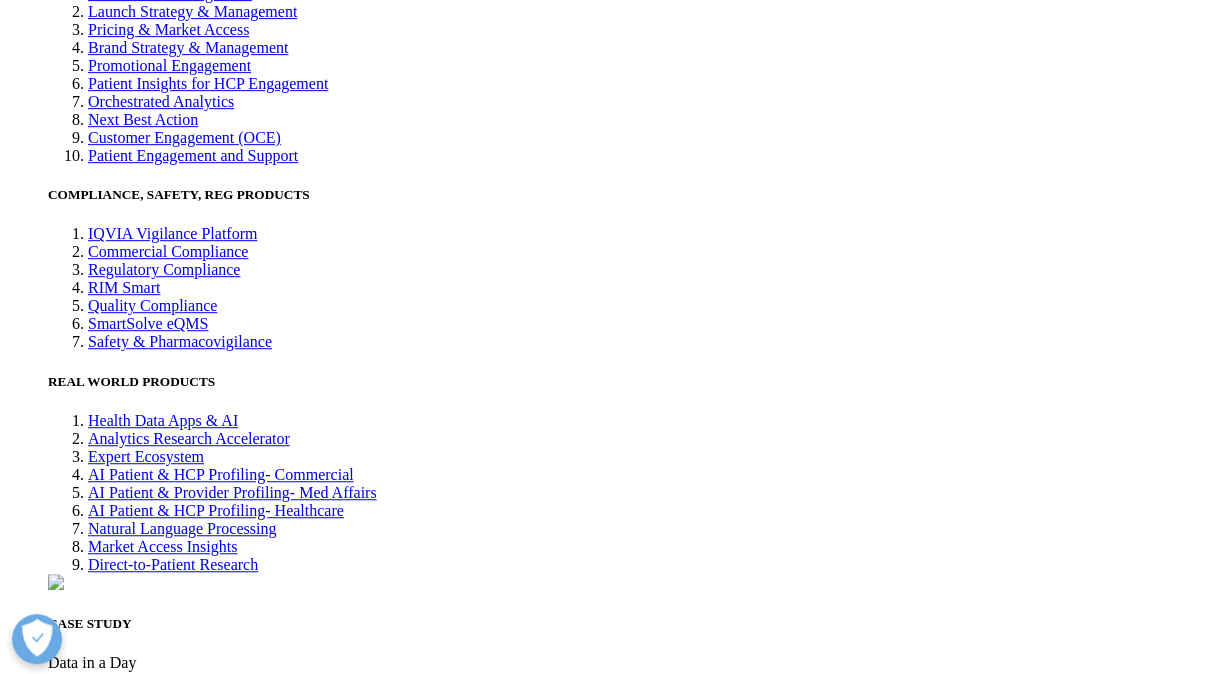 scroll, scrollTop: 4065, scrollLeft: 0, axis: vertical 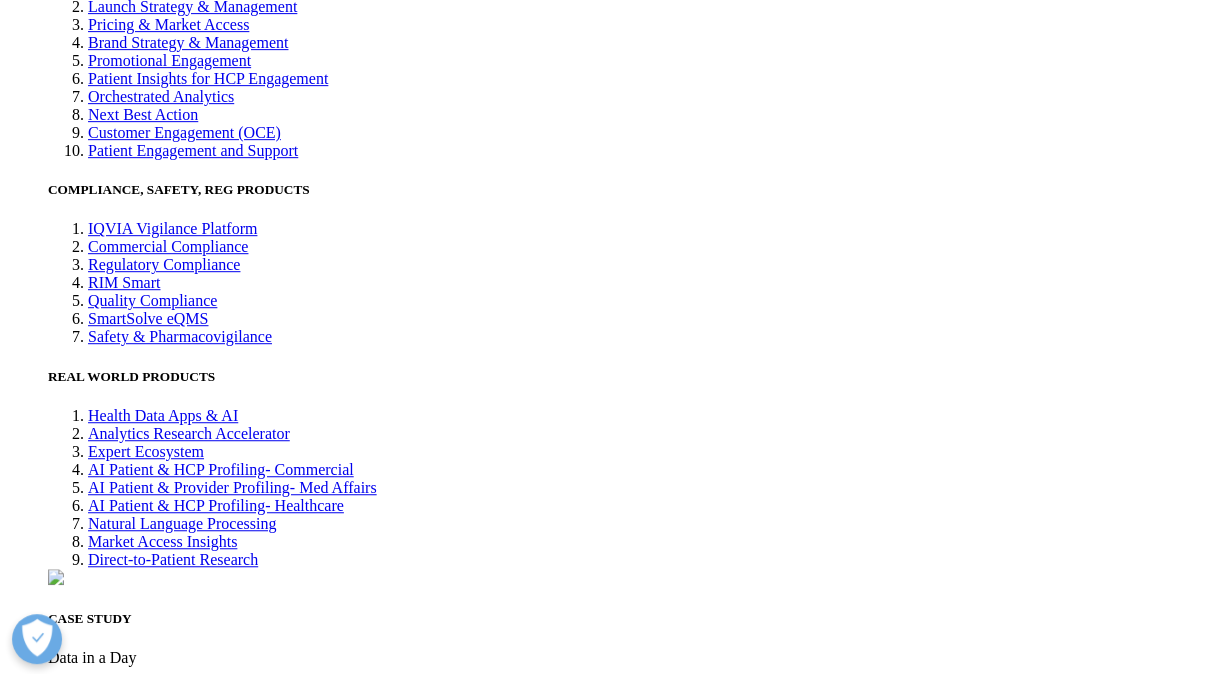 drag, startPoint x: 186, startPoint y: 432, endPoint x: 1006, endPoint y: 420, distance: 820.0878 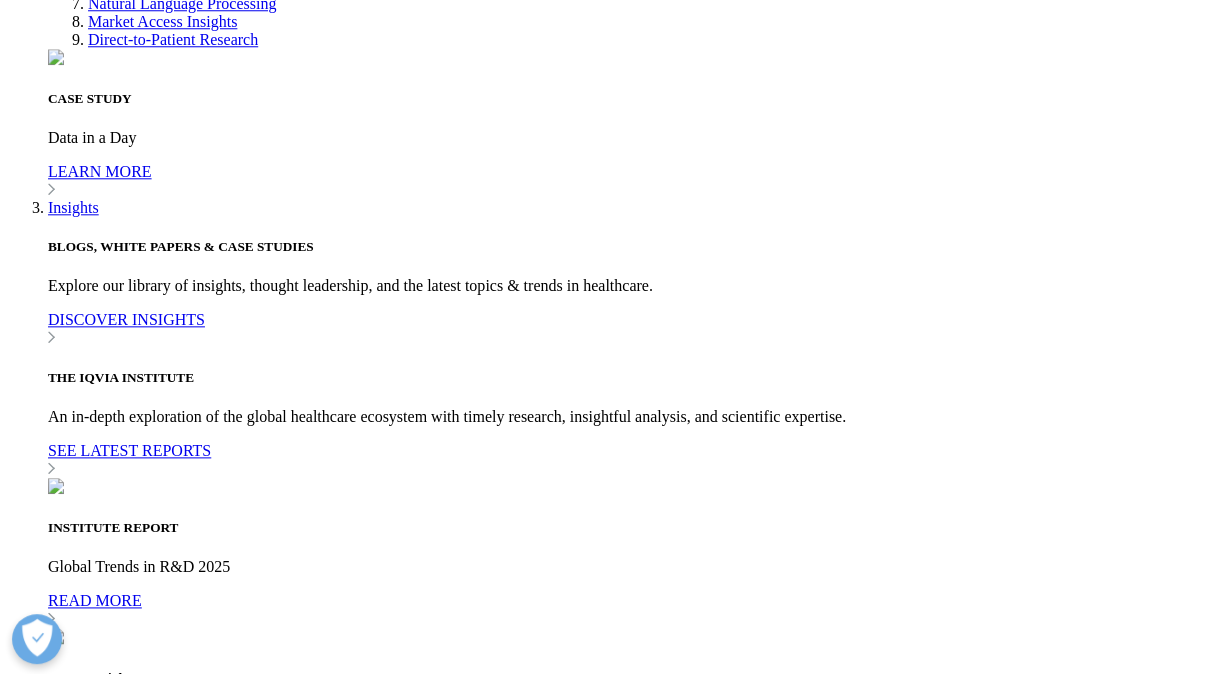 scroll, scrollTop: 4760, scrollLeft: 0, axis: vertical 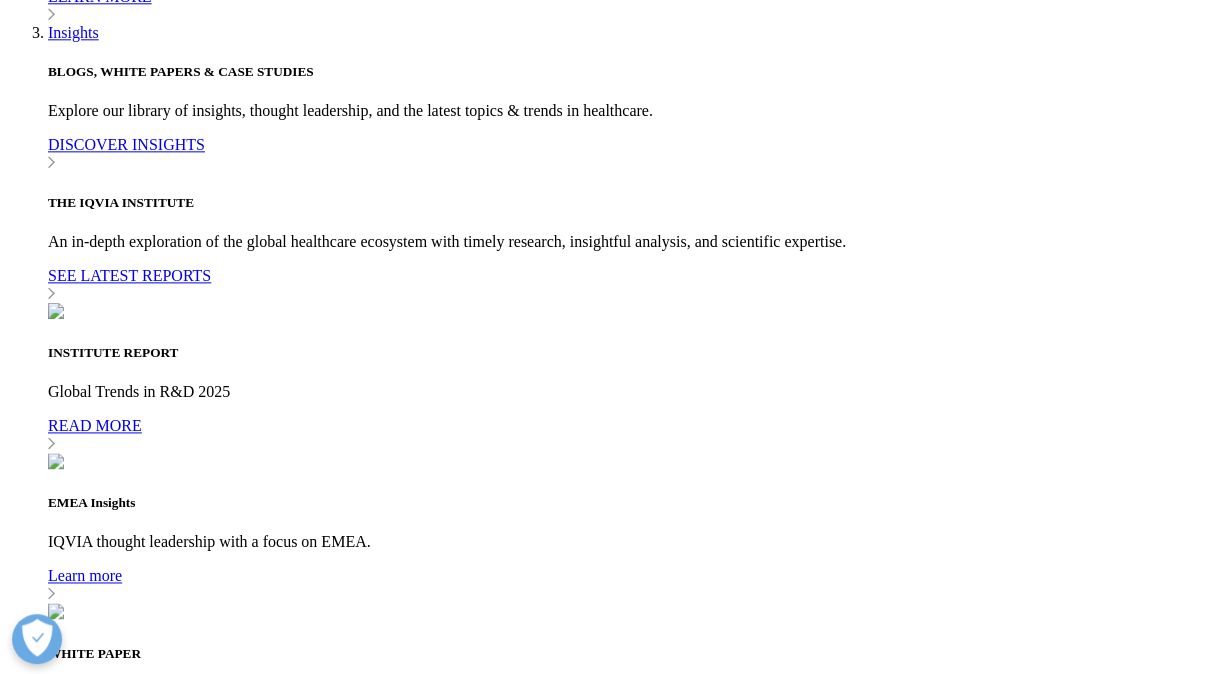 drag, startPoint x: 185, startPoint y: 358, endPoint x: 896, endPoint y: 364, distance: 711.0253 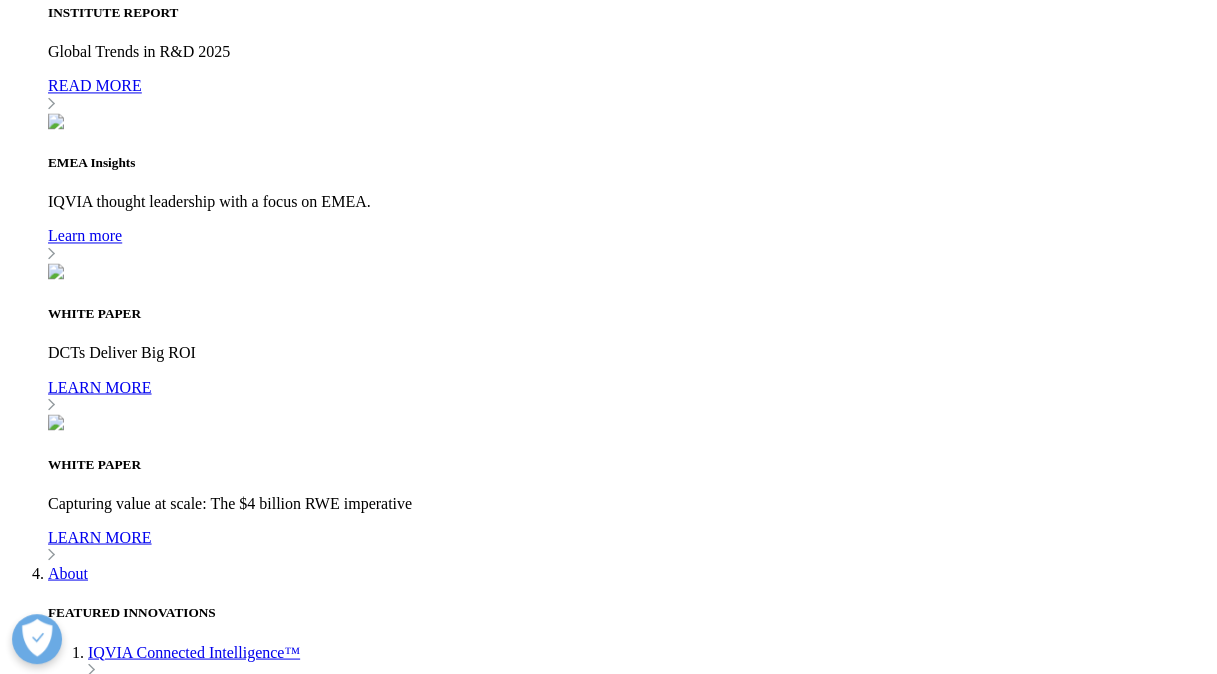 scroll, scrollTop: 5101, scrollLeft: 0, axis: vertical 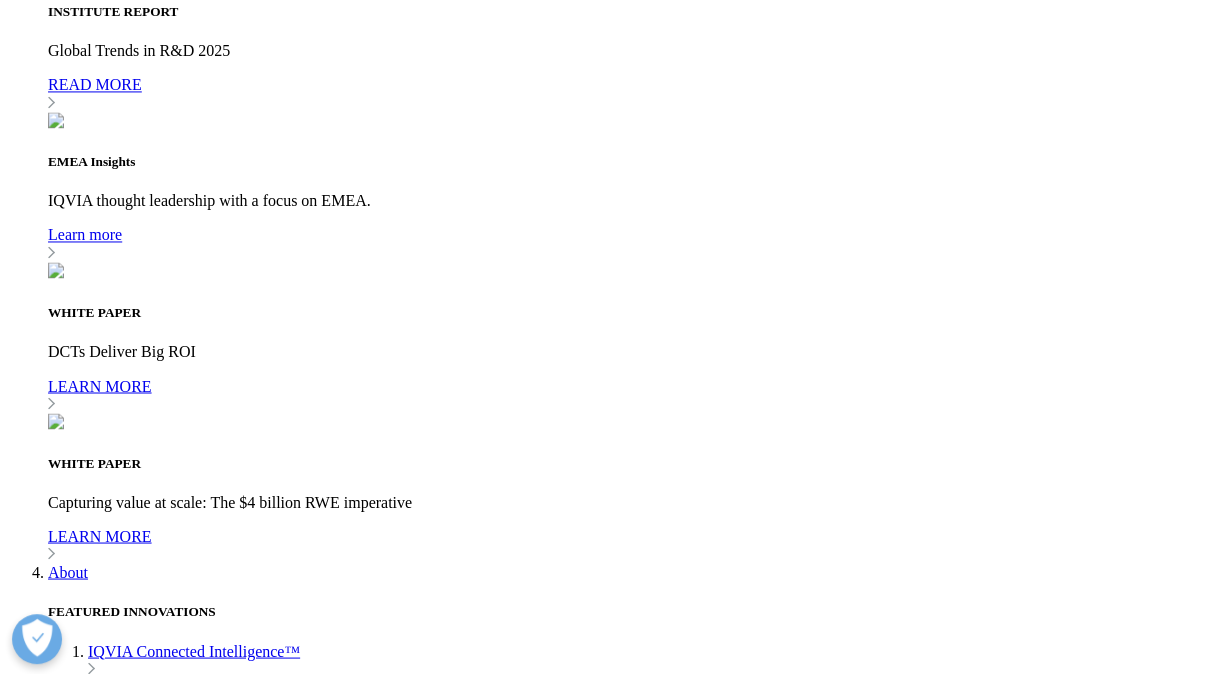 drag, startPoint x: 216, startPoint y: 364, endPoint x: 346, endPoint y: 456, distance: 159.26079 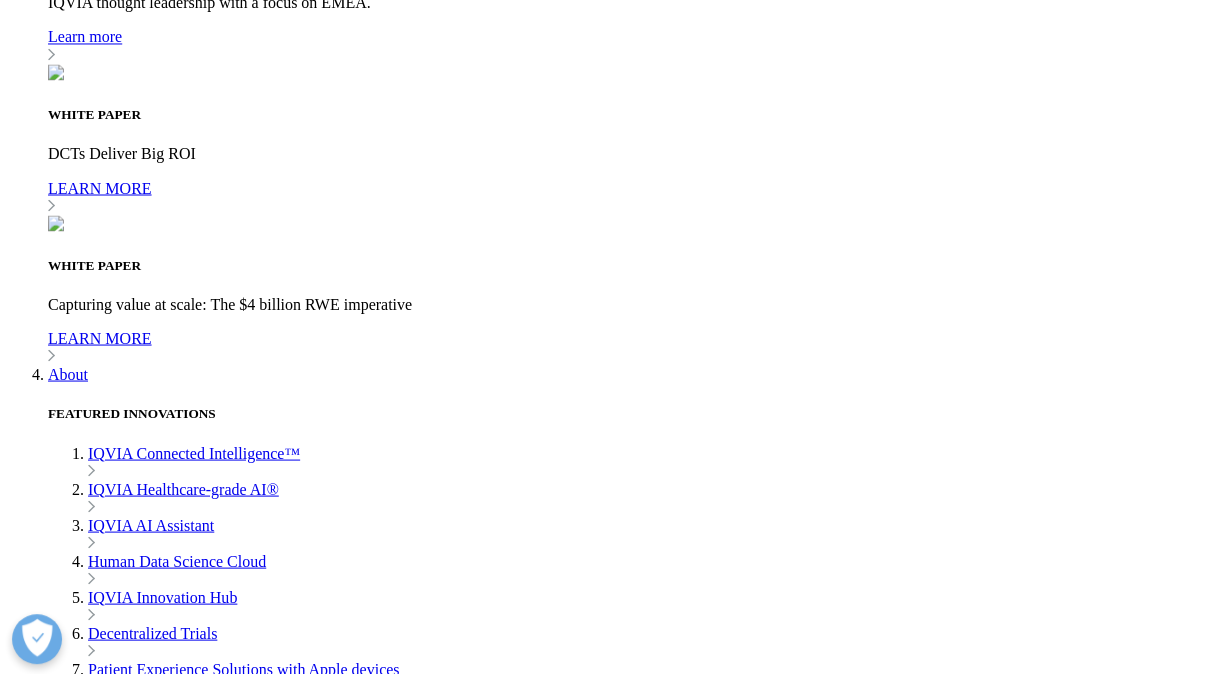 scroll, scrollTop: 5431, scrollLeft: 0, axis: vertical 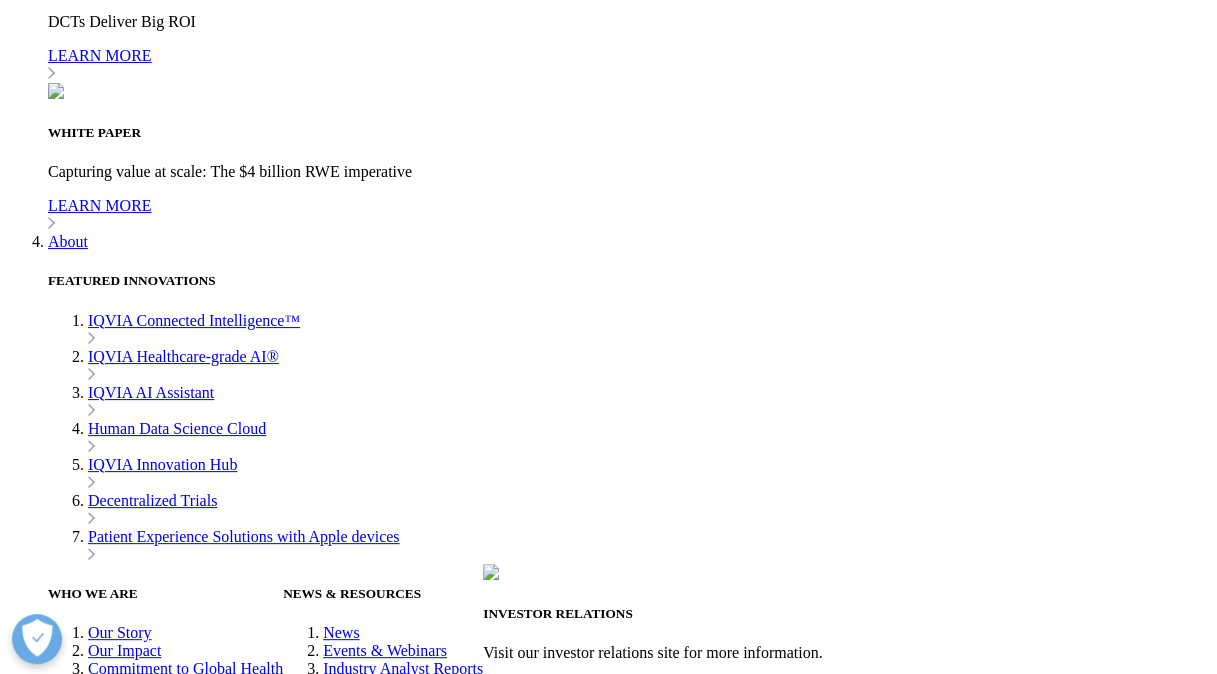 click at bounding box center (608, 14385) 